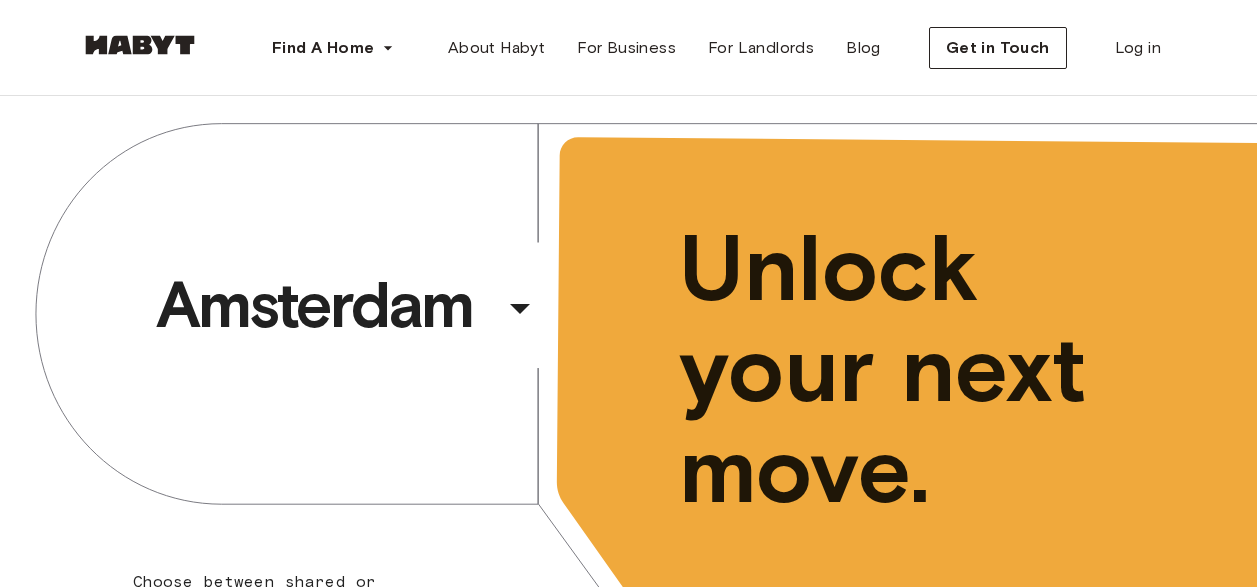scroll, scrollTop: 0, scrollLeft: 0, axis: both 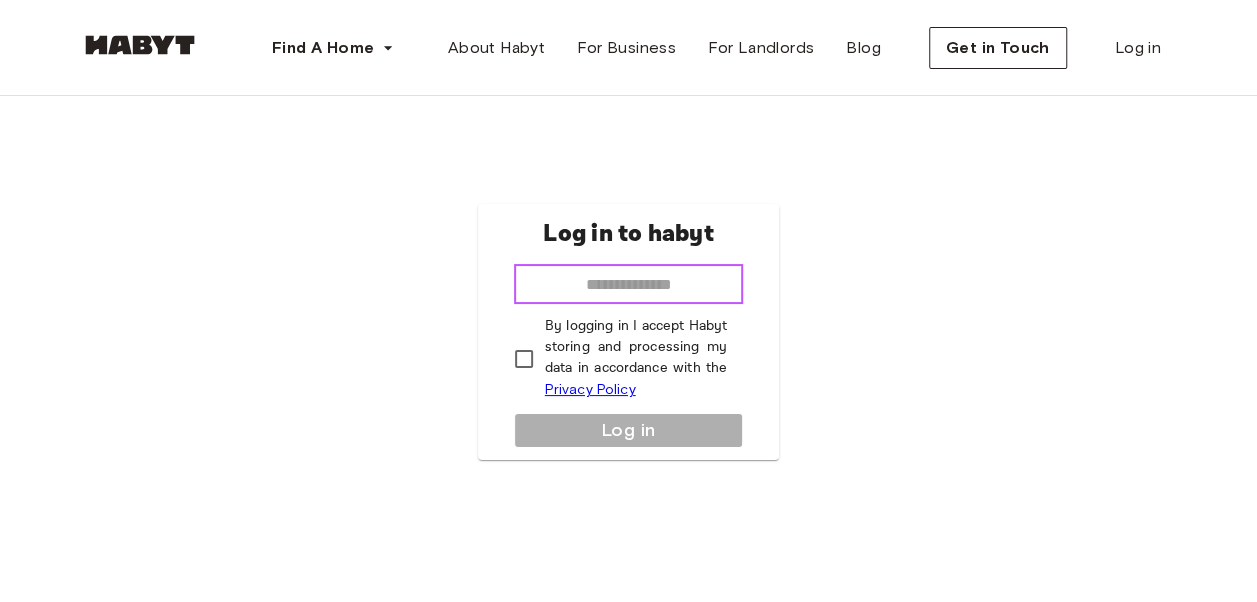 click at bounding box center (629, 284) 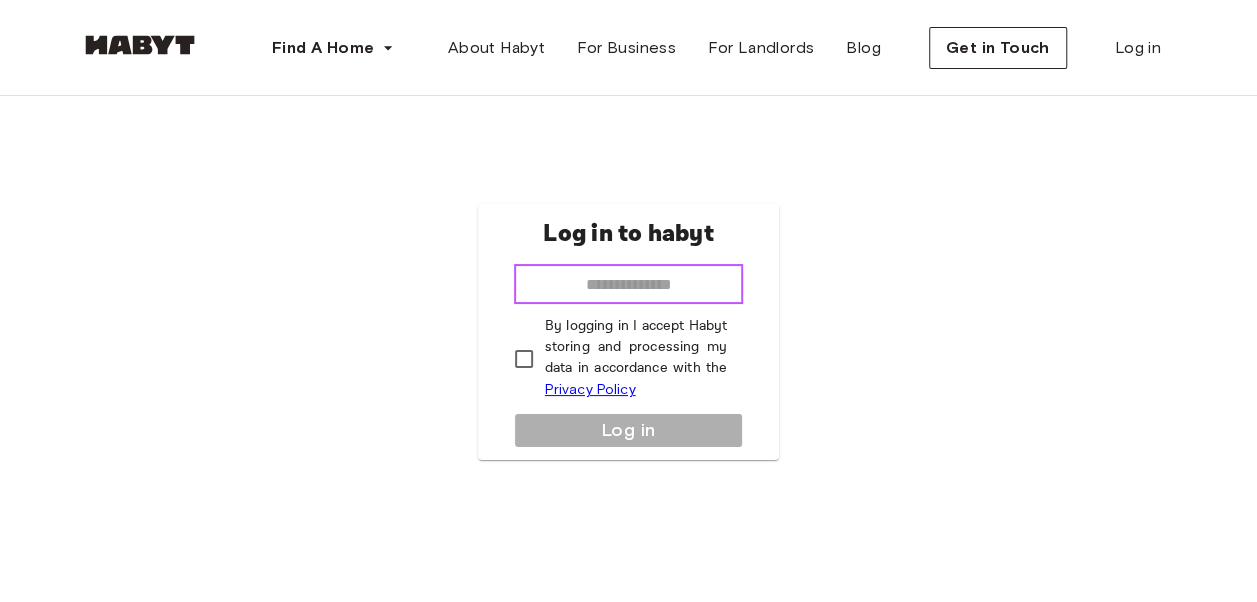 type on "**********" 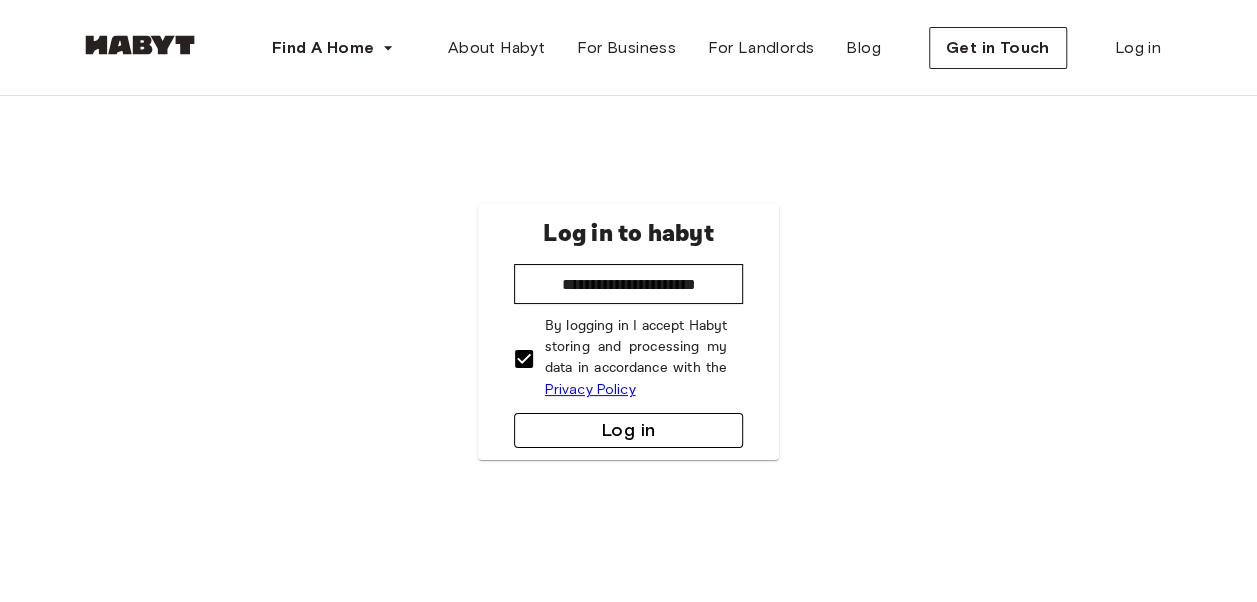 click on "Log in" at bounding box center [629, 430] 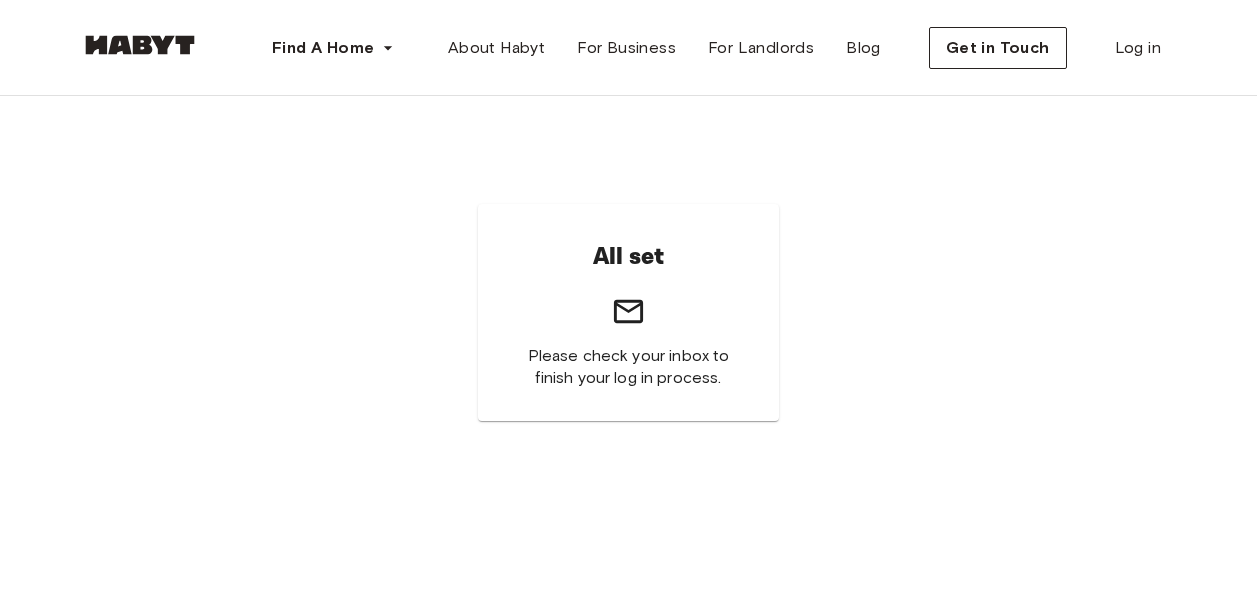 scroll, scrollTop: 0, scrollLeft: 0, axis: both 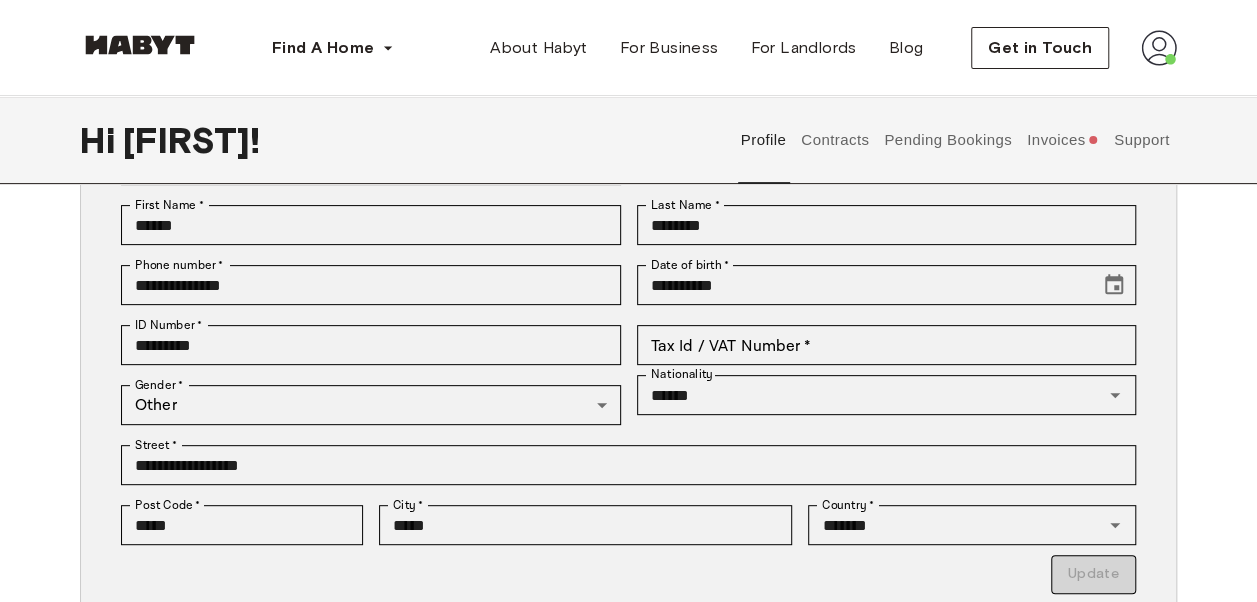 click on "Contracts" at bounding box center (835, 140) 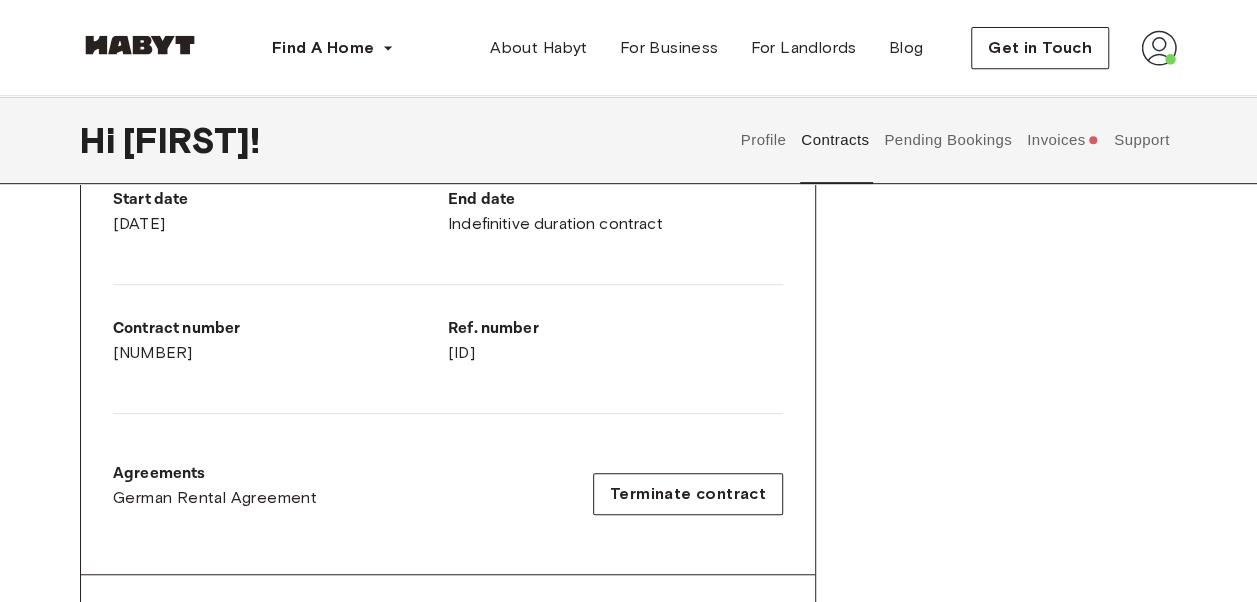 scroll, scrollTop: 374, scrollLeft: 0, axis: vertical 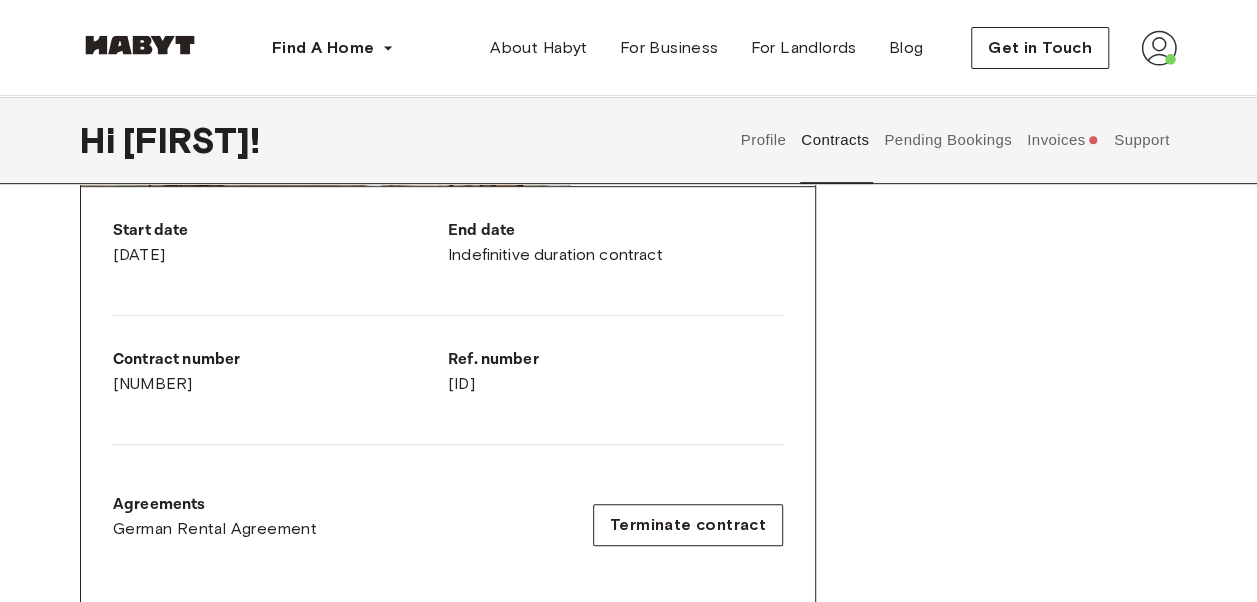 drag, startPoint x: 440, startPoint y: 254, endPoint x: 667, endPoint y: 264, distance: 227.22015 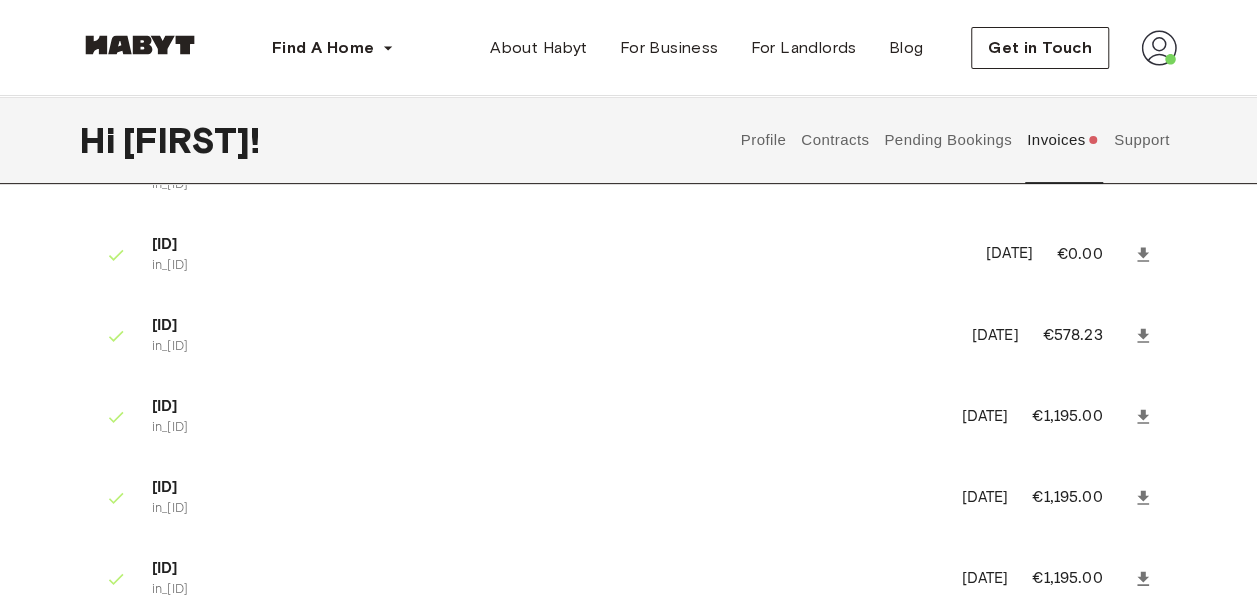 scroll, scrollTop: 199, scrollLeft: 0, axis: vertical 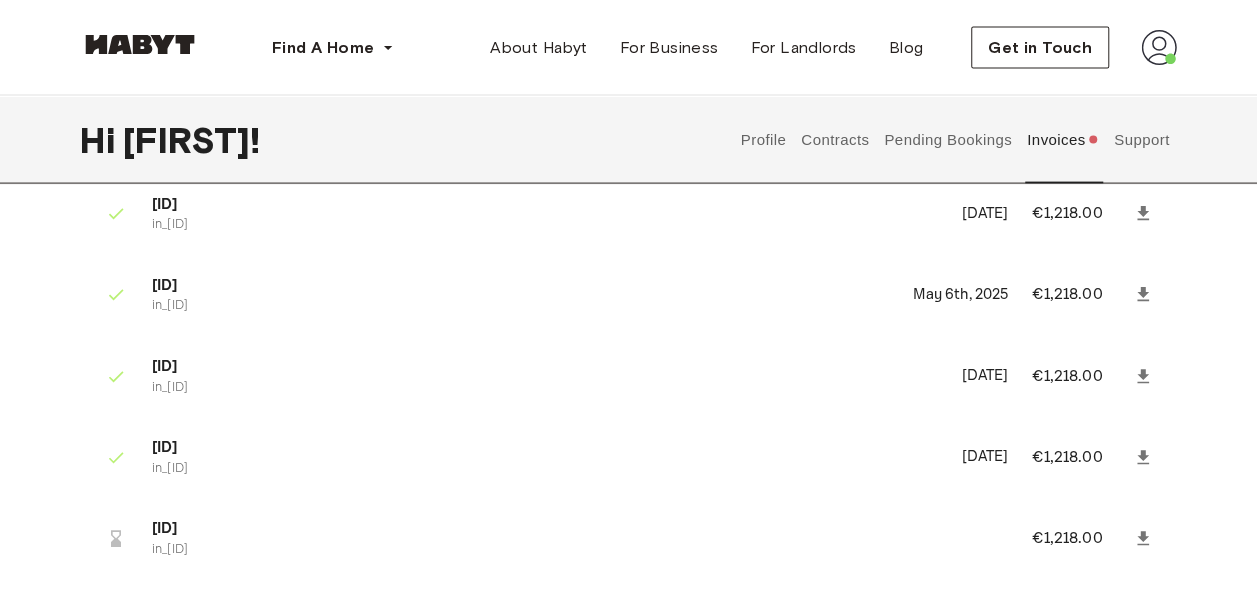 click on "Contracts" at bounding box center [835, 140] 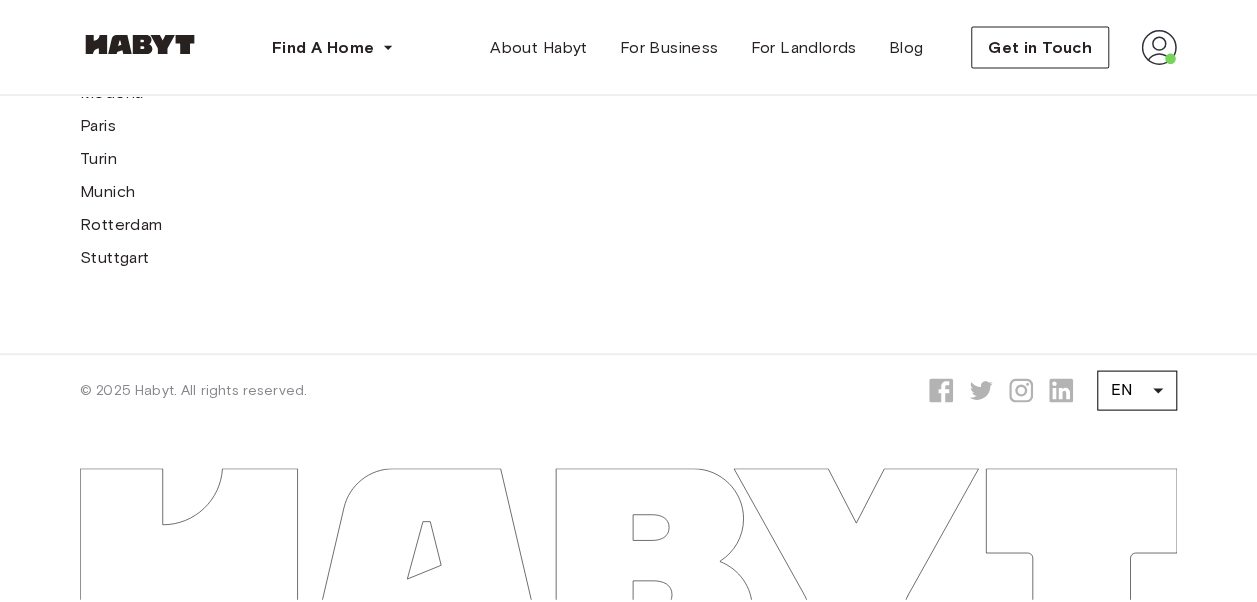 scroll, scrollTop: 1908, scrollLeft: 0, axis: vertical 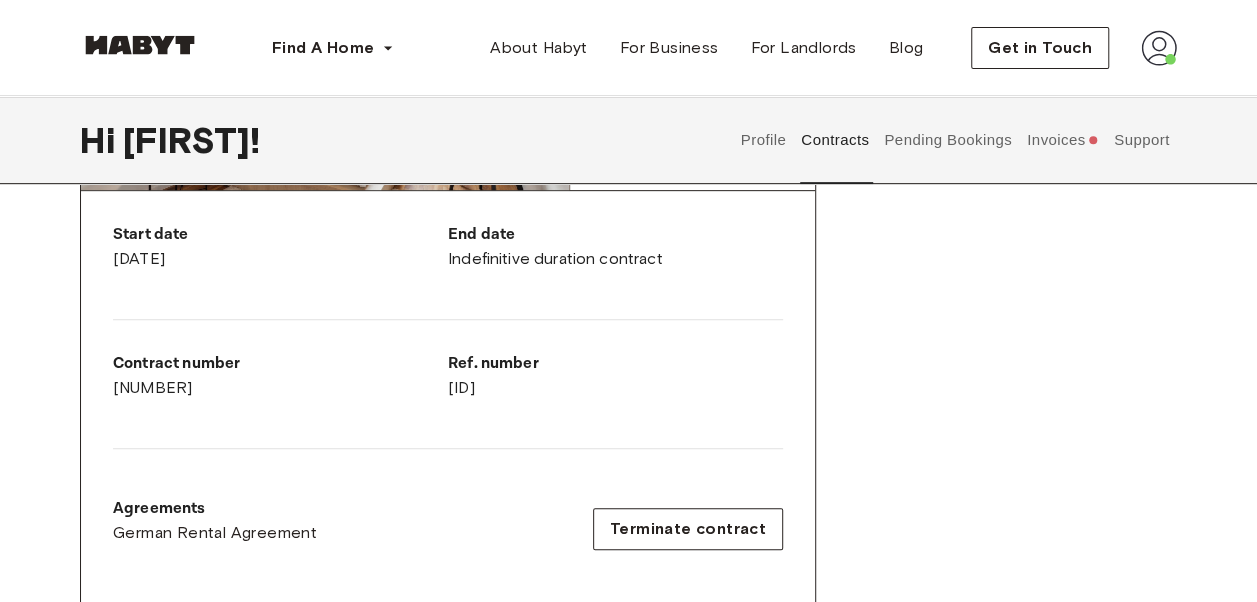 click on "Pending Bookings" at bounding box center [948, 140] 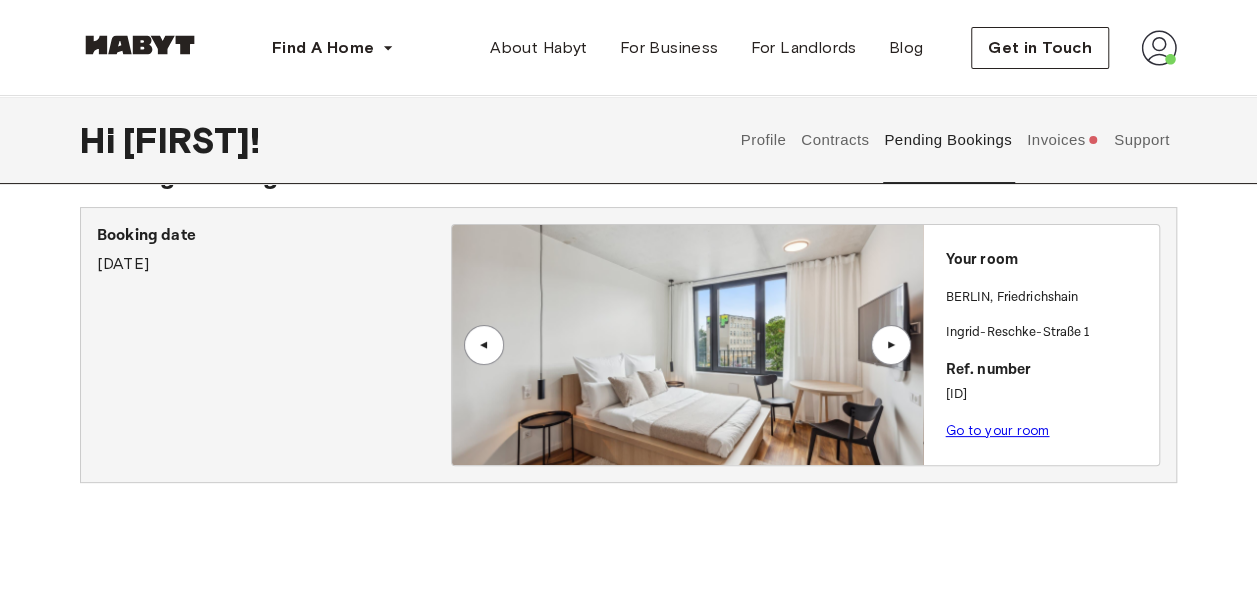 scroll, scrollTop: 0, scrollLeft: 0, axis: both 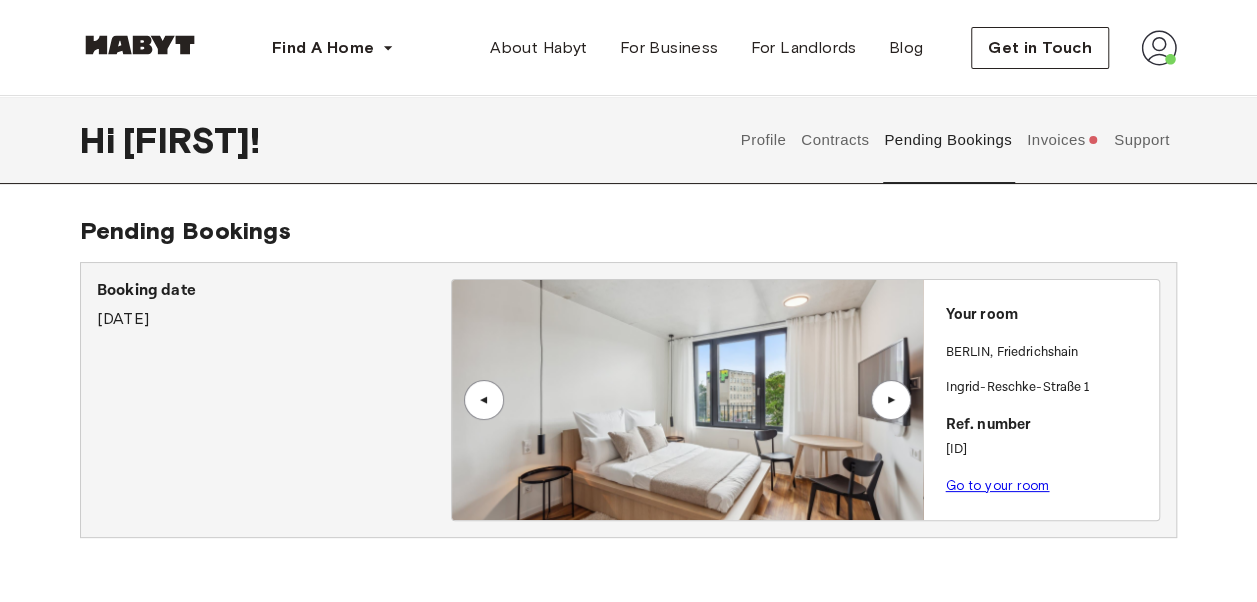 click on "Go to your room" at bounding box center [997, 485] 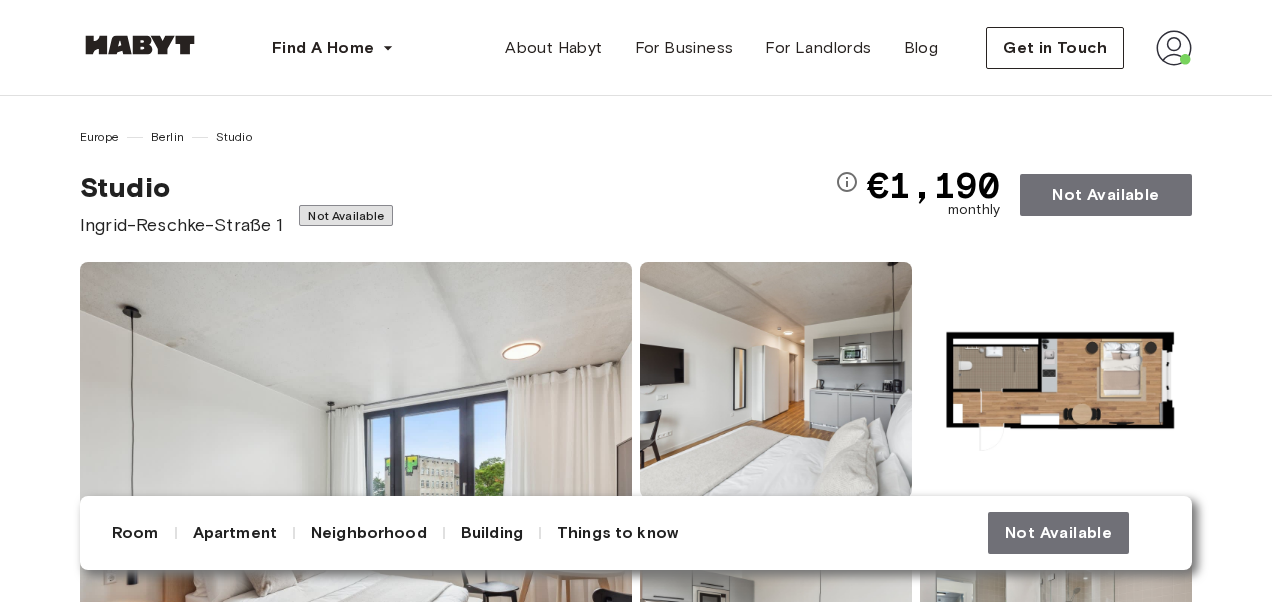 click at bounding box center (1174, 48) 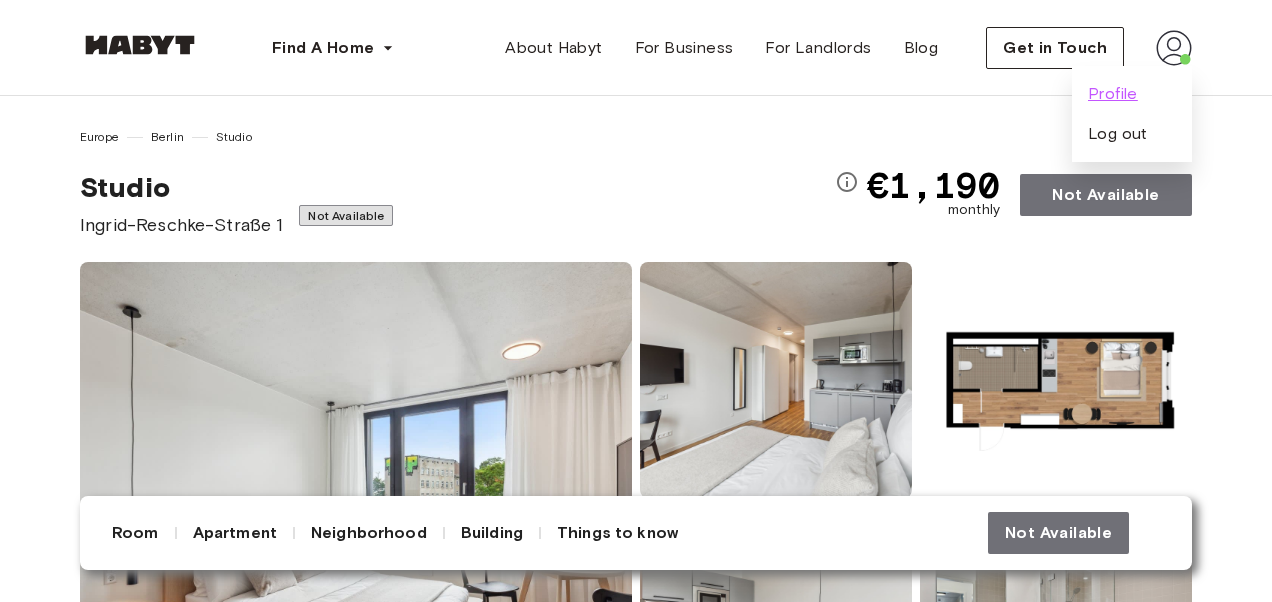 click on "Profile" at bounding box center [1113, 94] 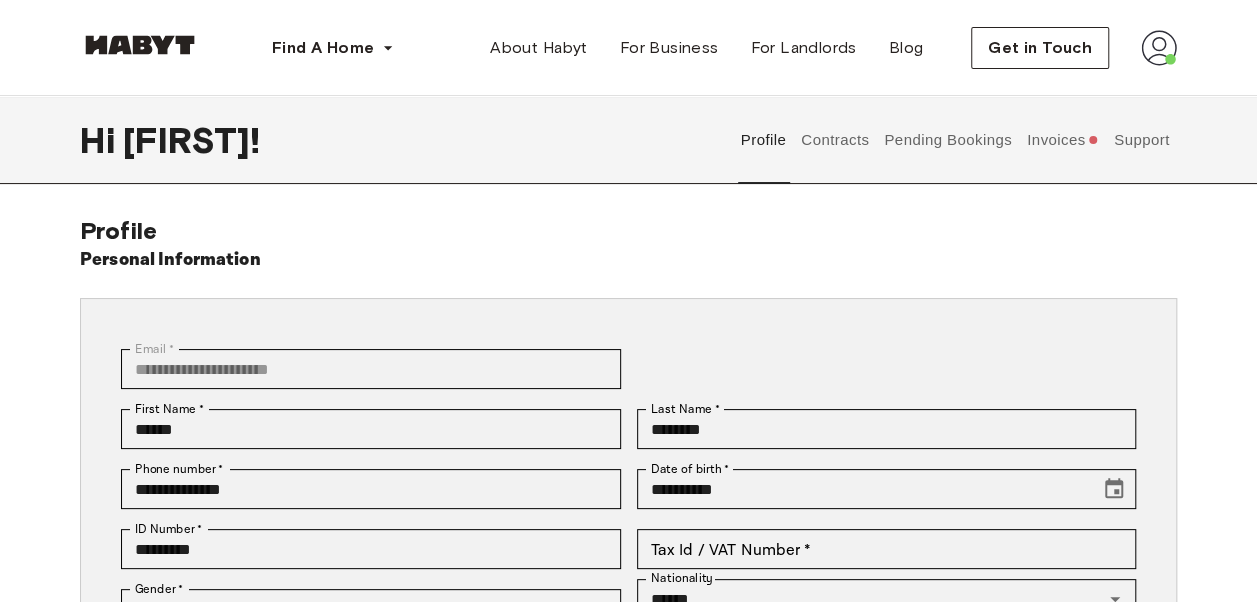 click on "Invoices" at bounding box center (1062, 140) 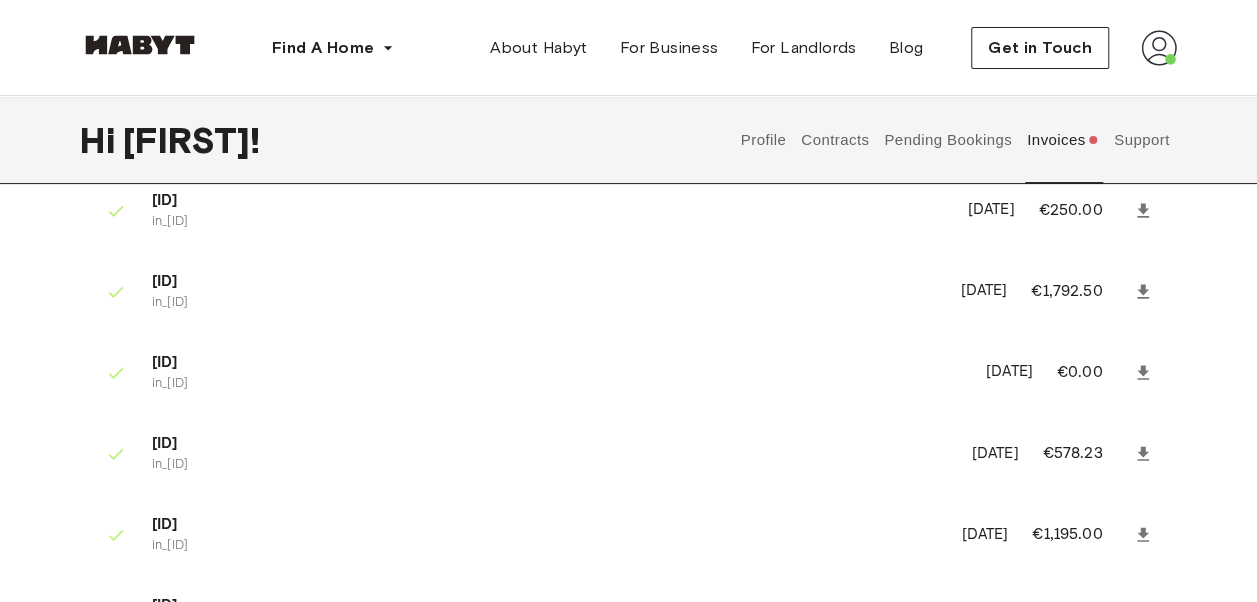 scroll, scrollTop: 77, scrollLeft: 0, axis: vertical 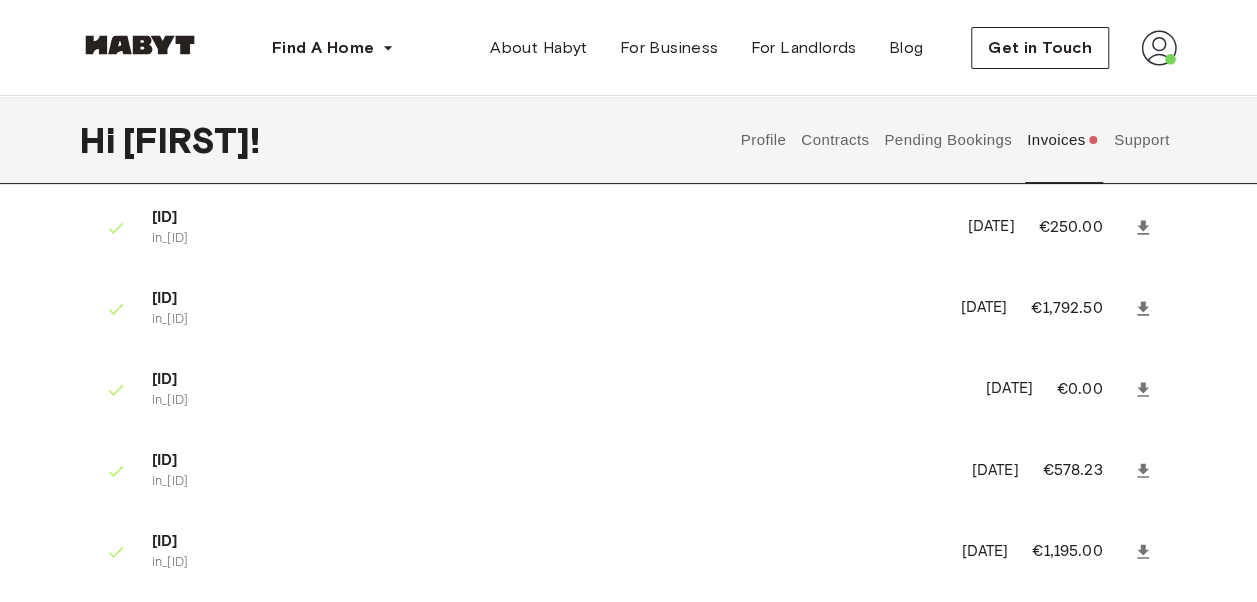 click on "Contracts" at bounding box center (835, 140) 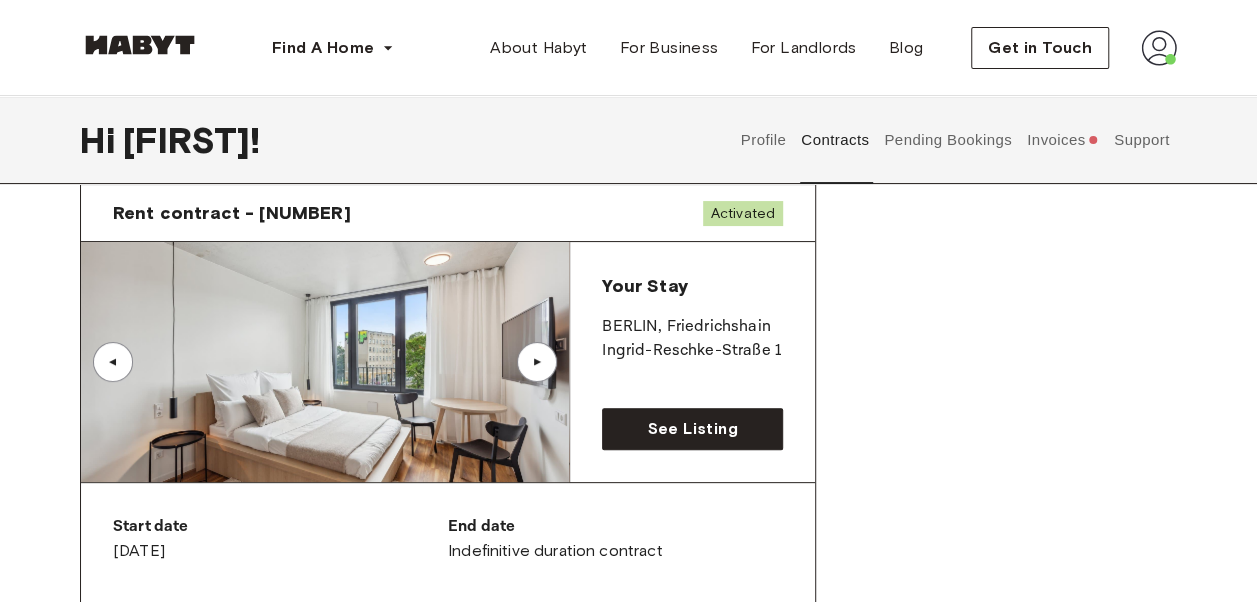 scroll, scrollTop: 0, scrollLeft: 0, axis: both 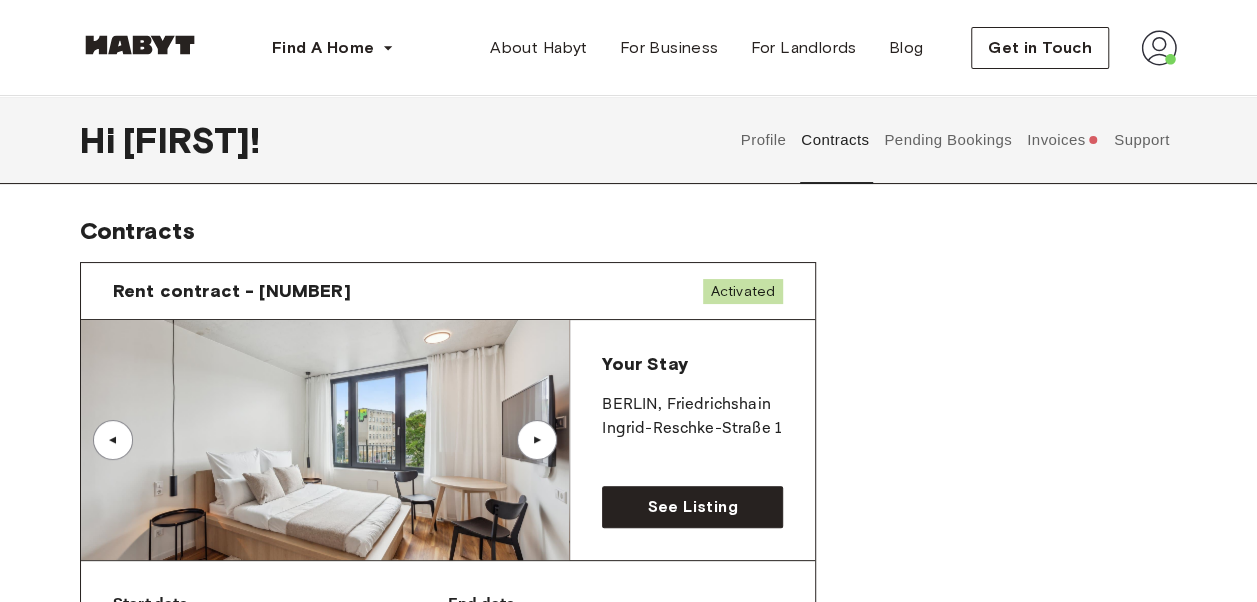 click on "Profile" at bounding box center (763, 140) 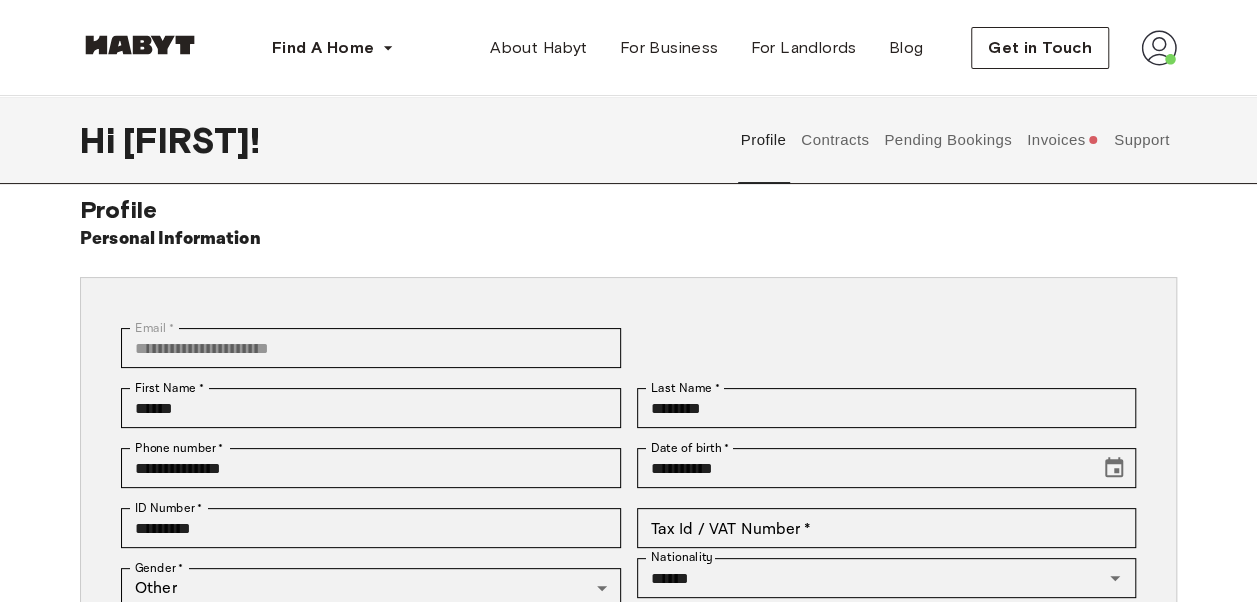 scroll, scrollTop: 16, scrollLeft: 0, axis: vertical 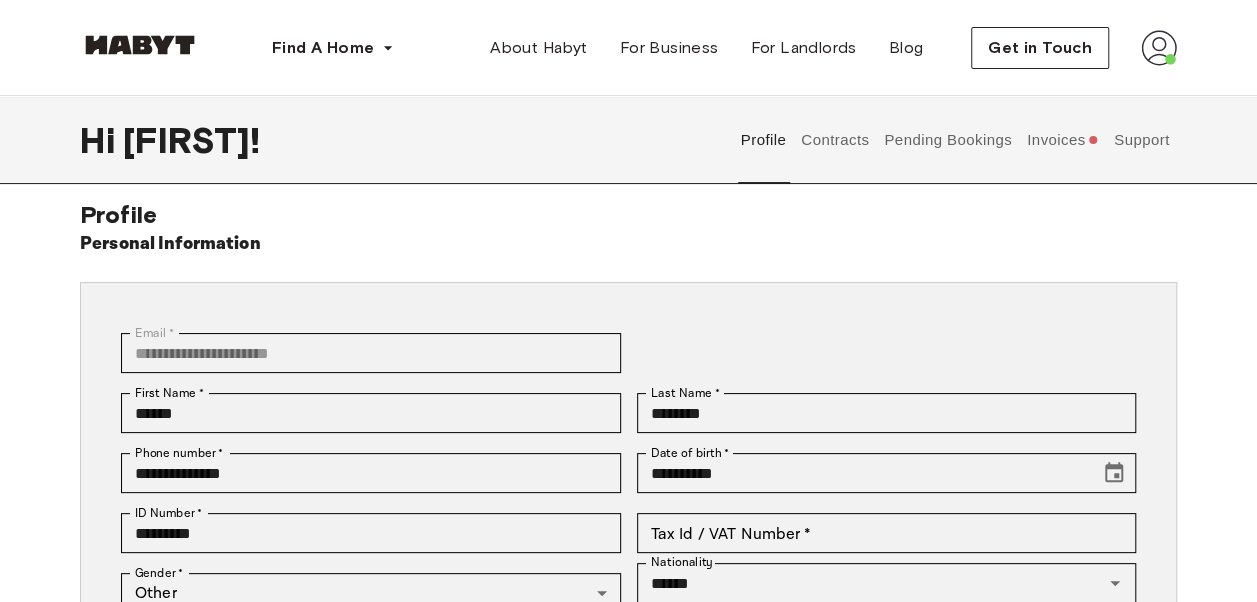 click at bounding box center [1159, 48] 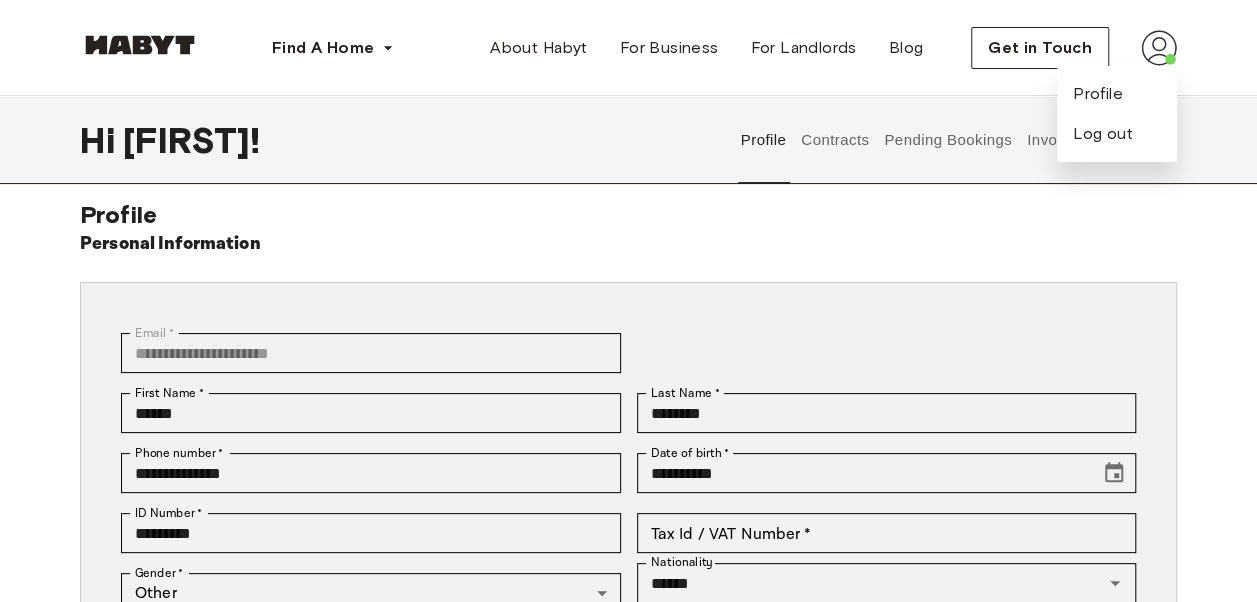 click on "Contracts" at bounding box center [835, 140] 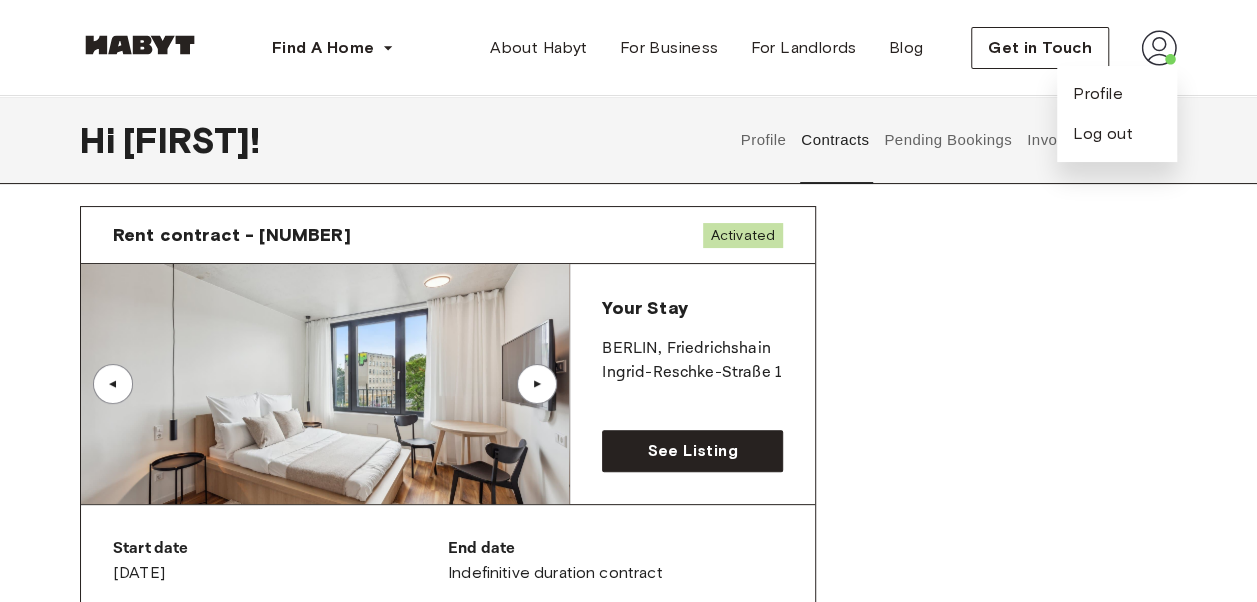 scroll, scrollTop: 58, scrollLeft: 0, axis: vertical 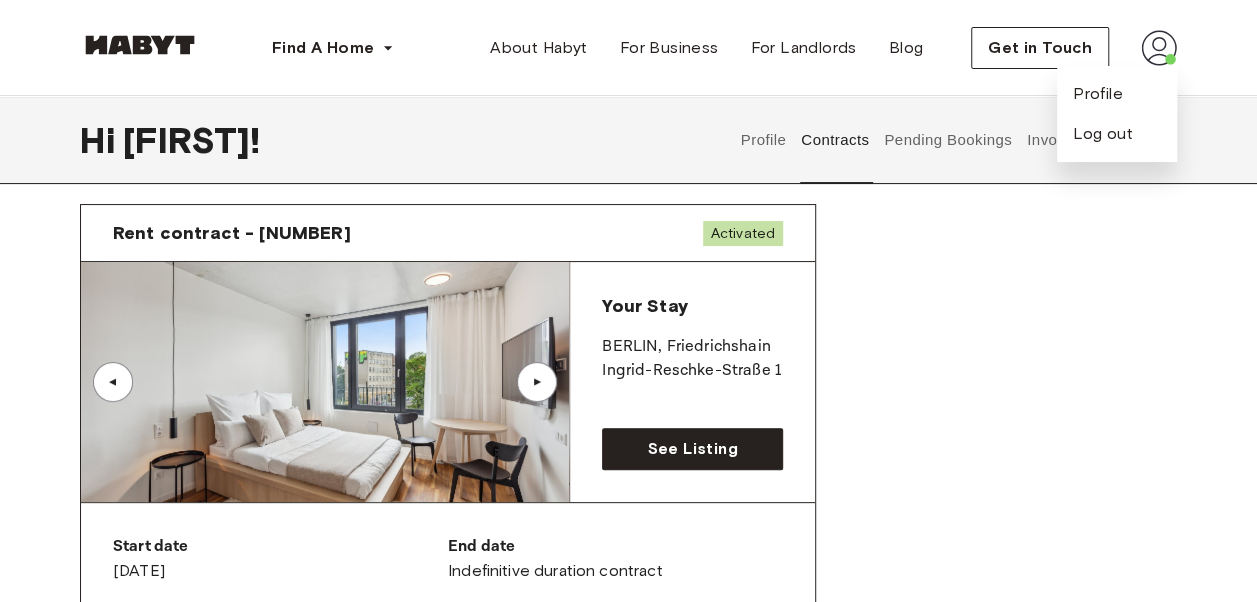 click on "▲" at bounding box center (537, 382) 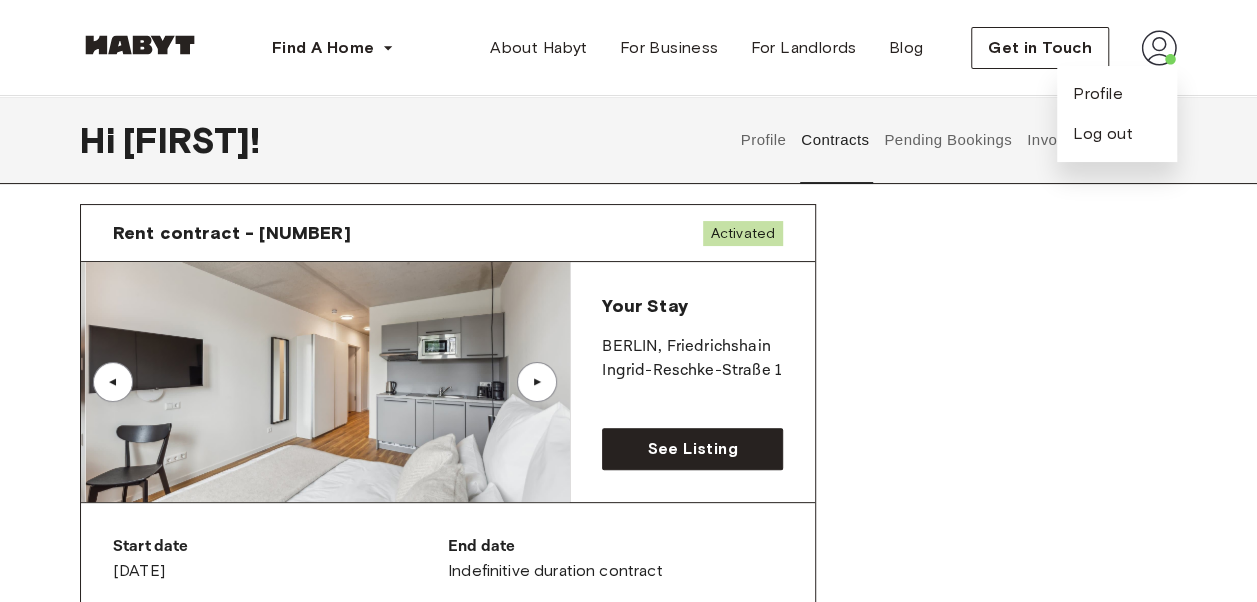 click on "▲" at bounding box center (537, 382) 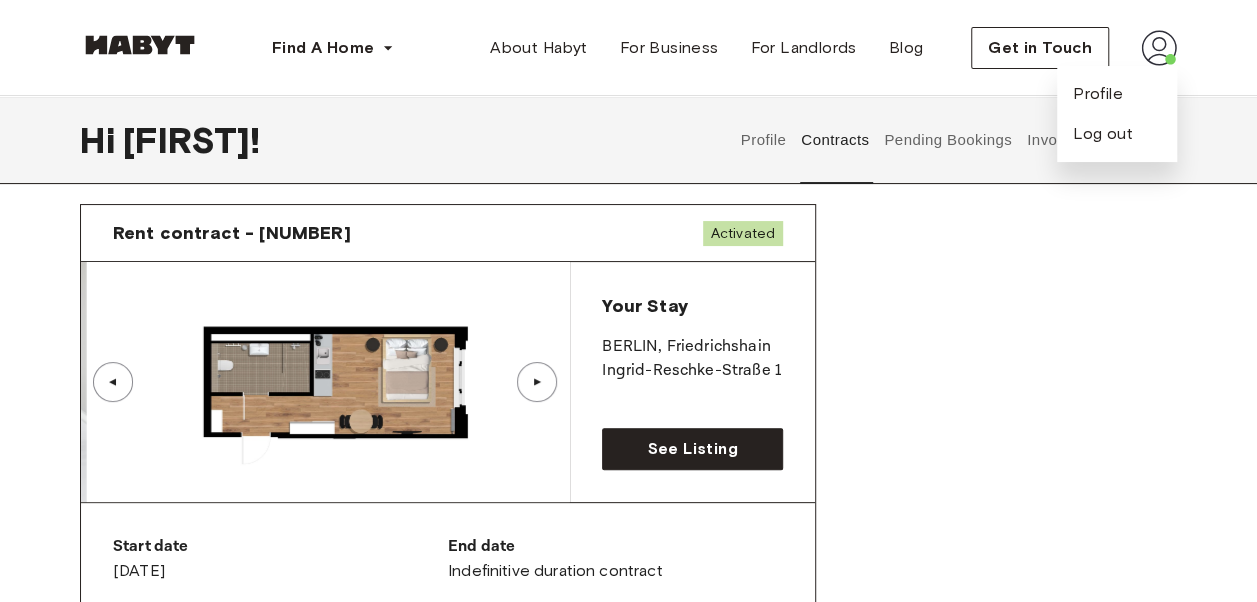 click on "▲" at bounding box center [537, 382] 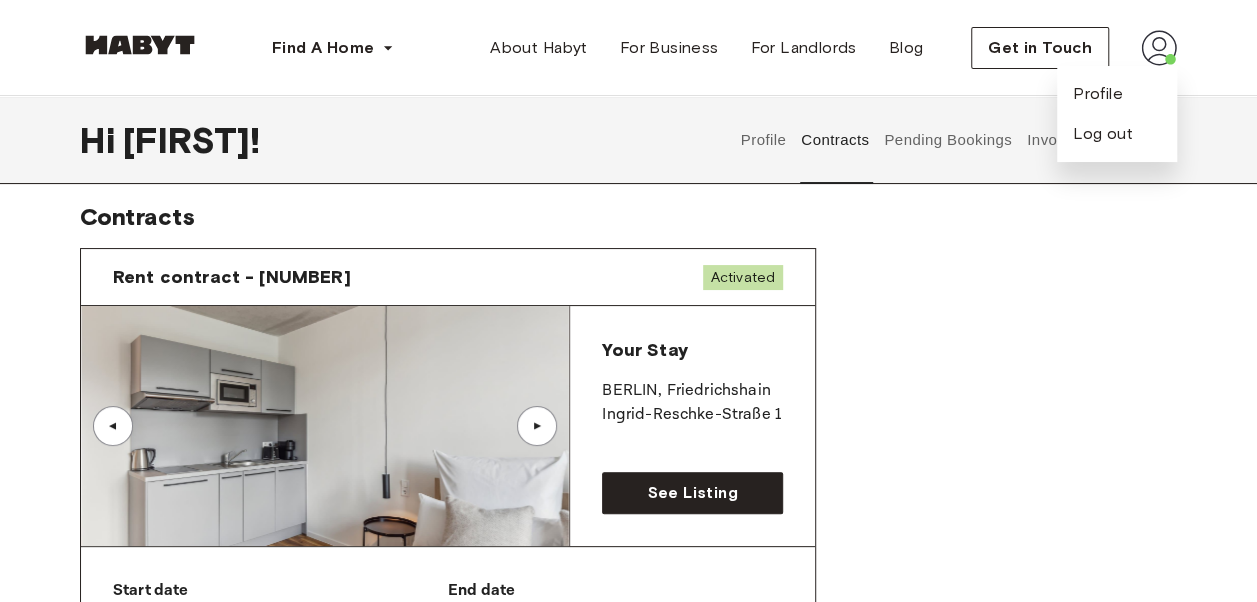 scroll, scrollTop: 0, scrollLeft: 0, axis: both 